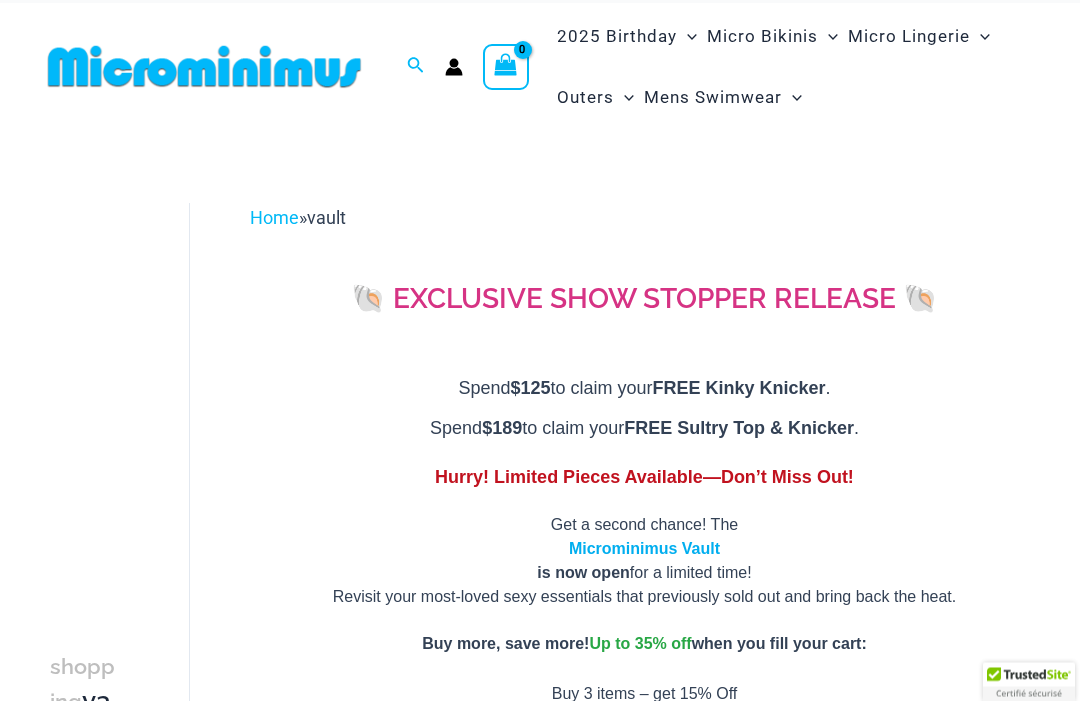 scroll, scrollTop: 25, scrollLeft: 0, axis: vertical 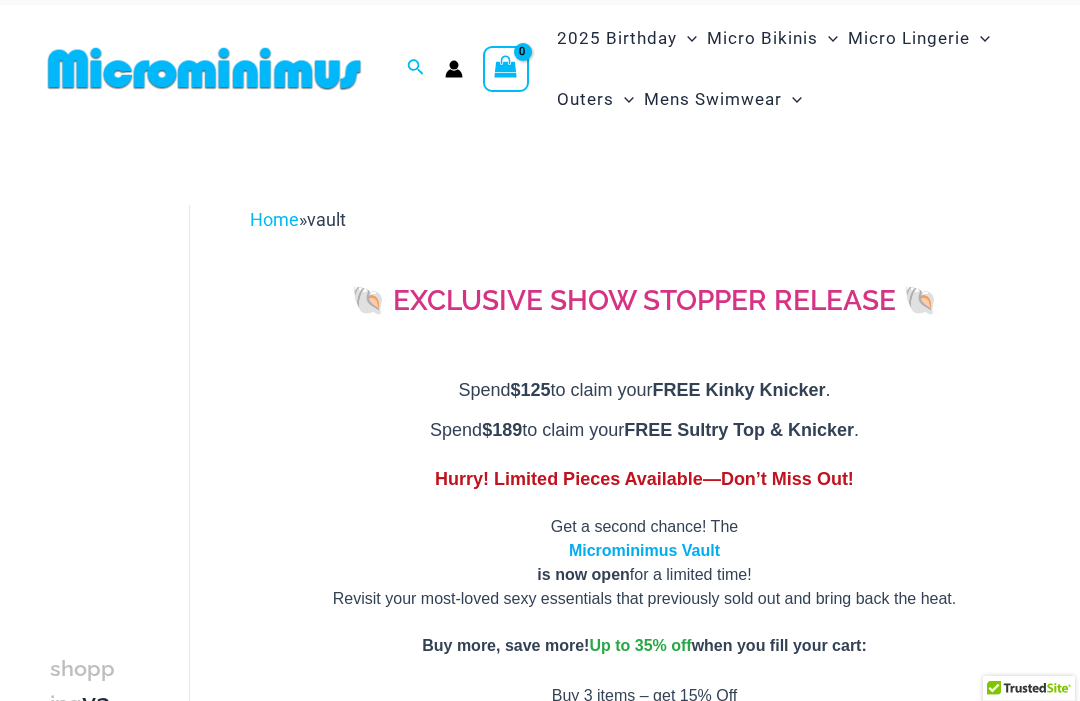 click on "Spend  $125  to claim your  FREE Kinky Knicker ." at bounding box center [644, 391] 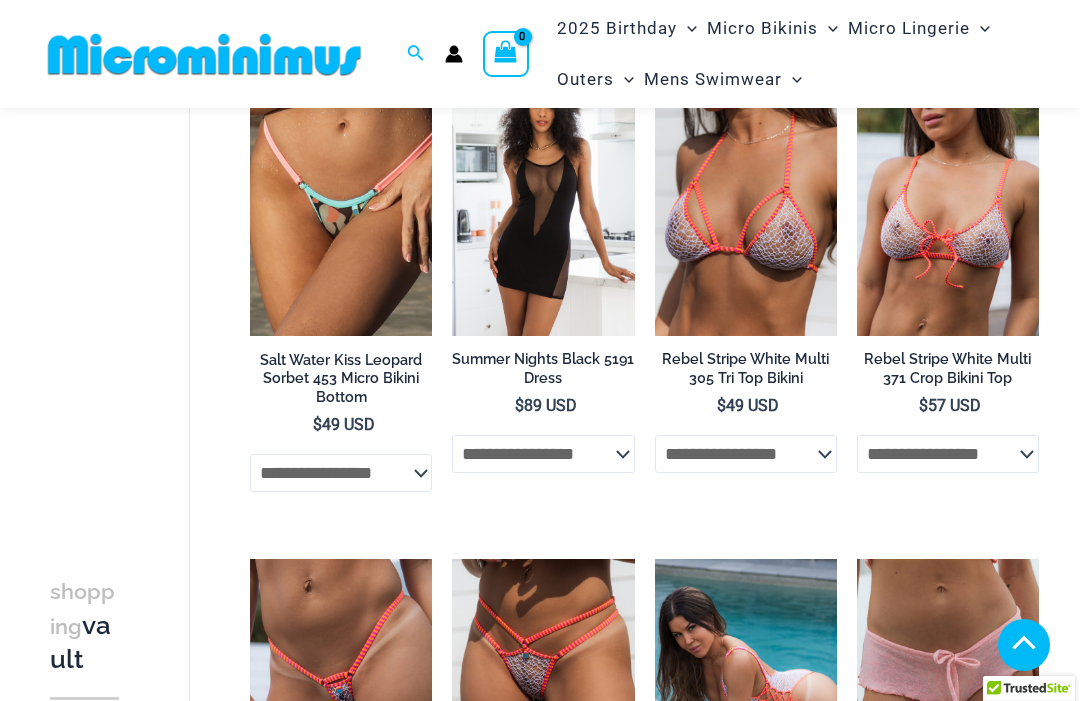 scroll, scrollTop: 3714, scrollLeft: 0, axis: vertical 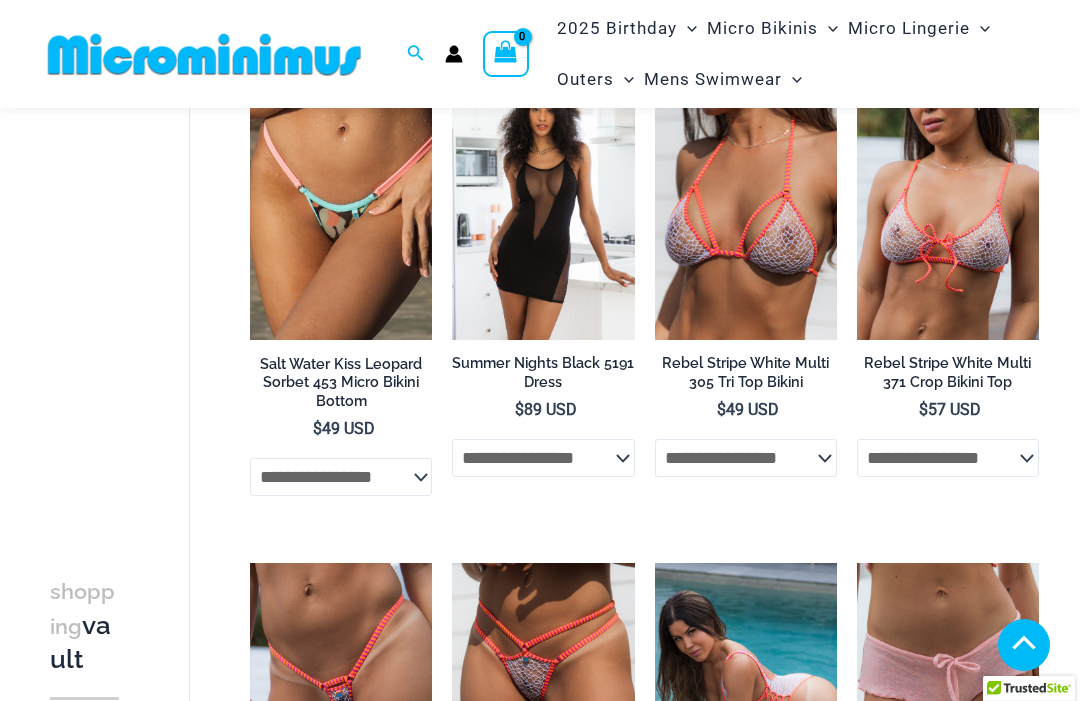 click on "**********" 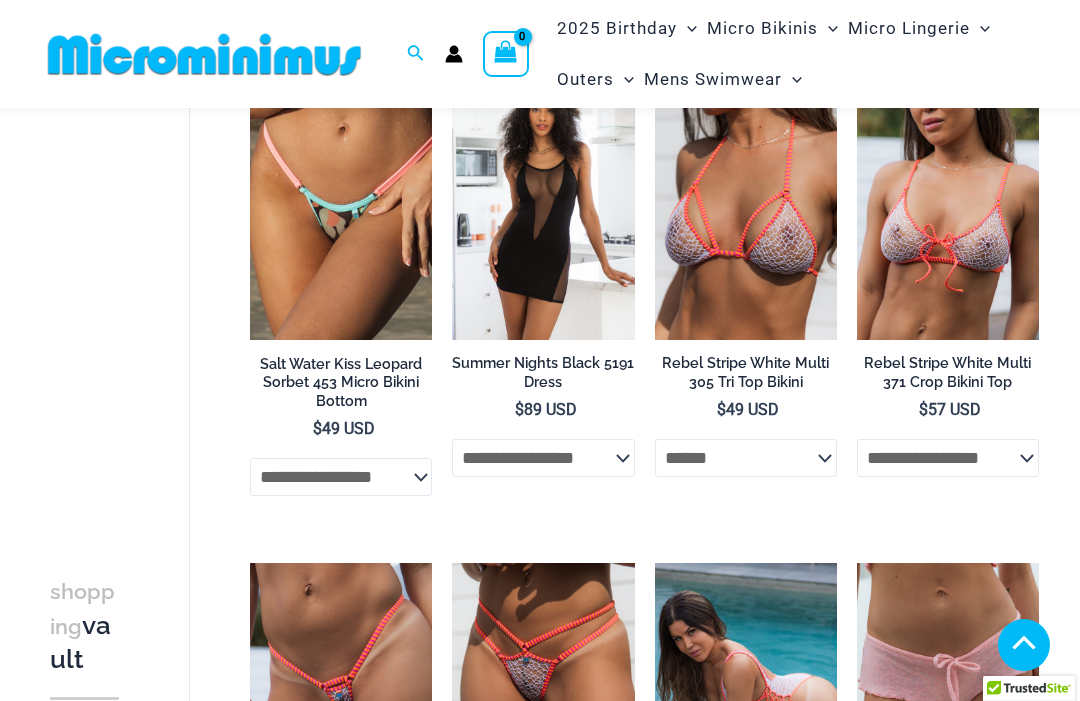 select on "******" 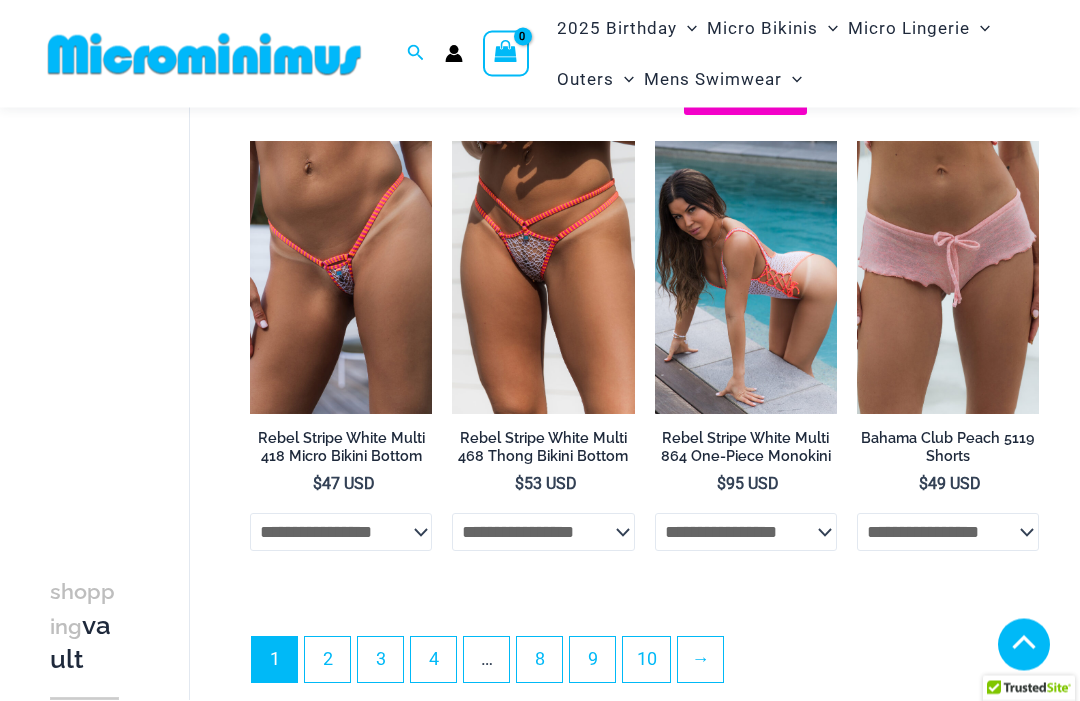 scroll, scrollTop: 4278, scrollLeft: 0, axis: vertical 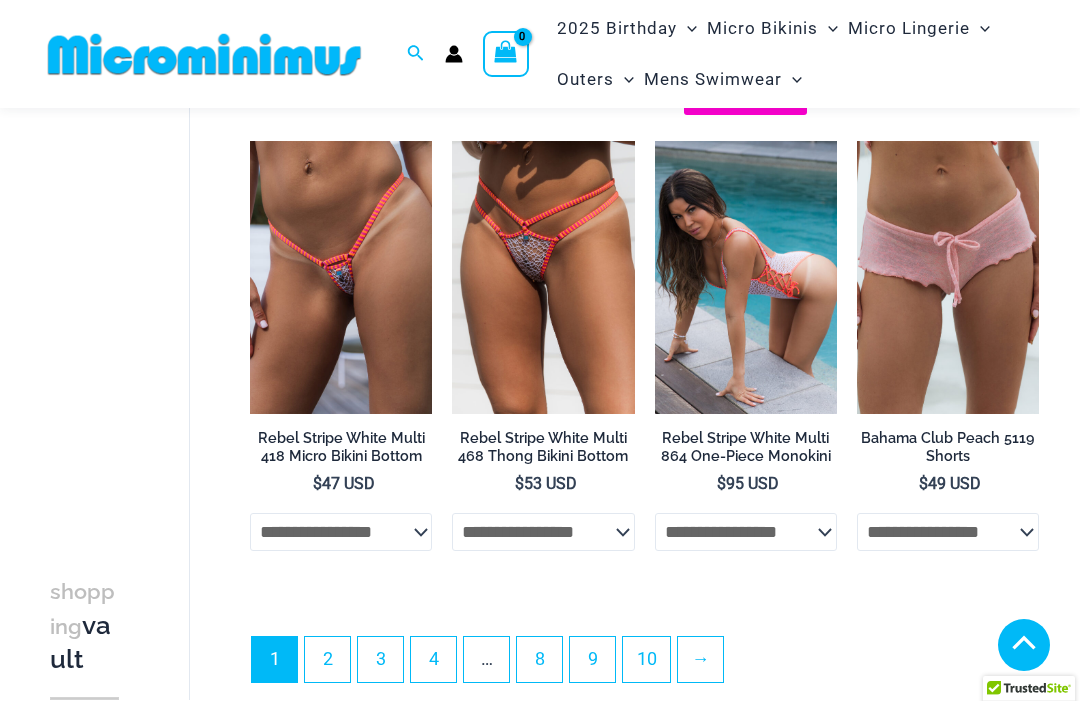 click on "**********" 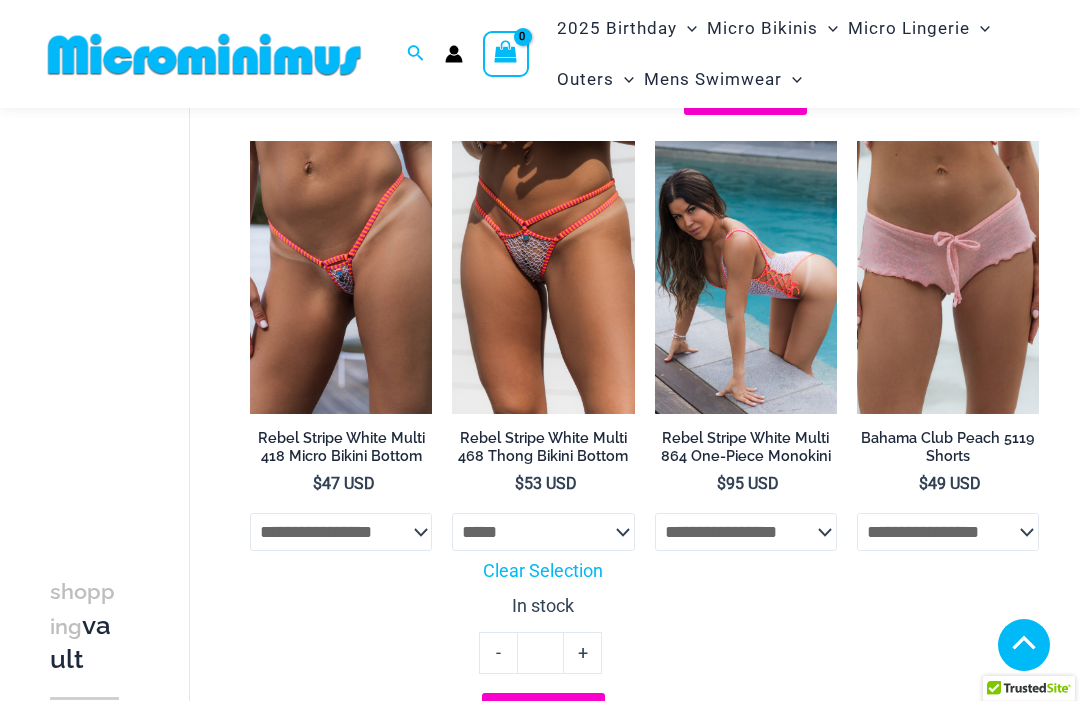 click on "Add to cart" 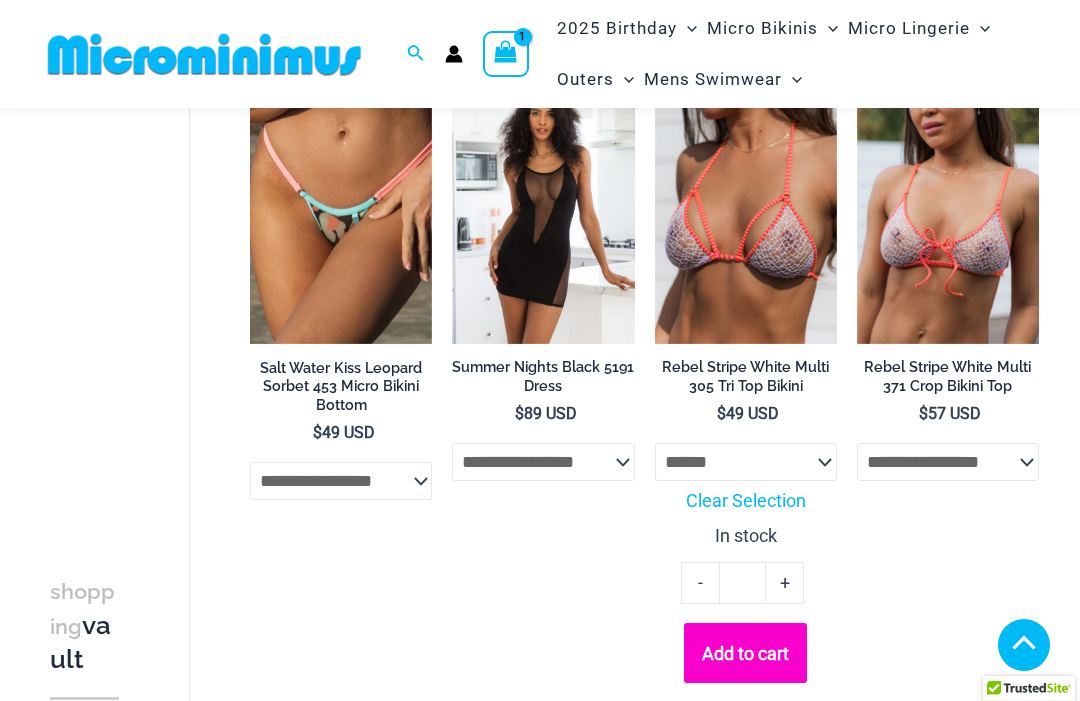 scroll, scrollTop: 3662, scrollLeft: 0, axis: vertical 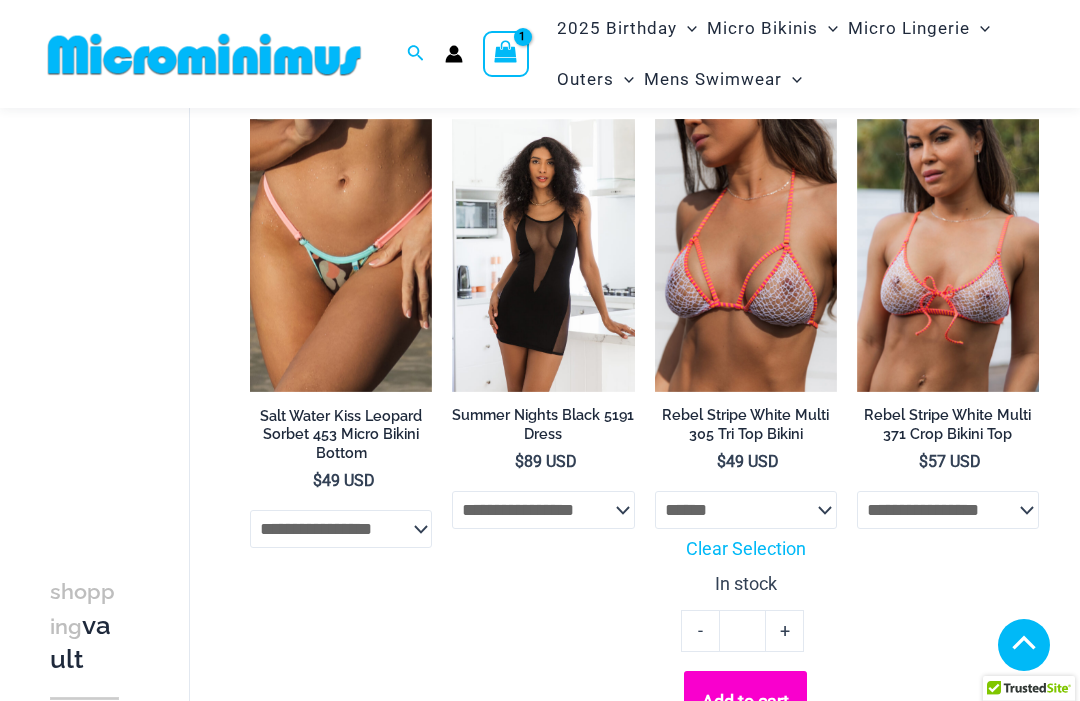 click on "Add to cart" 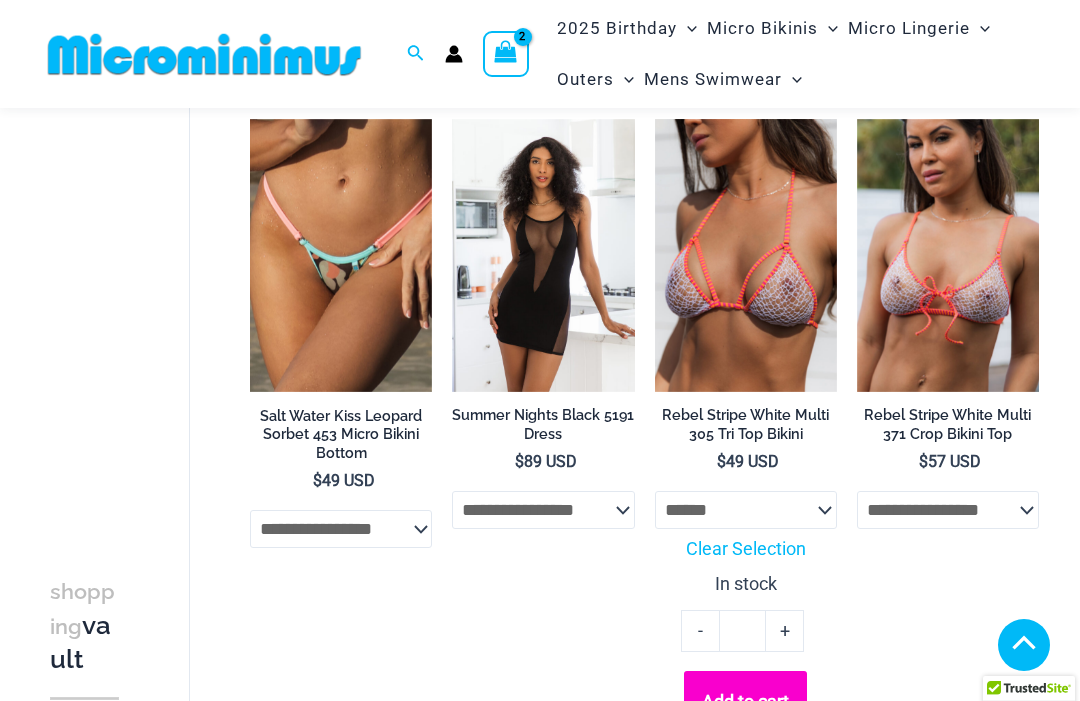 click at bounding box center (505, 52) 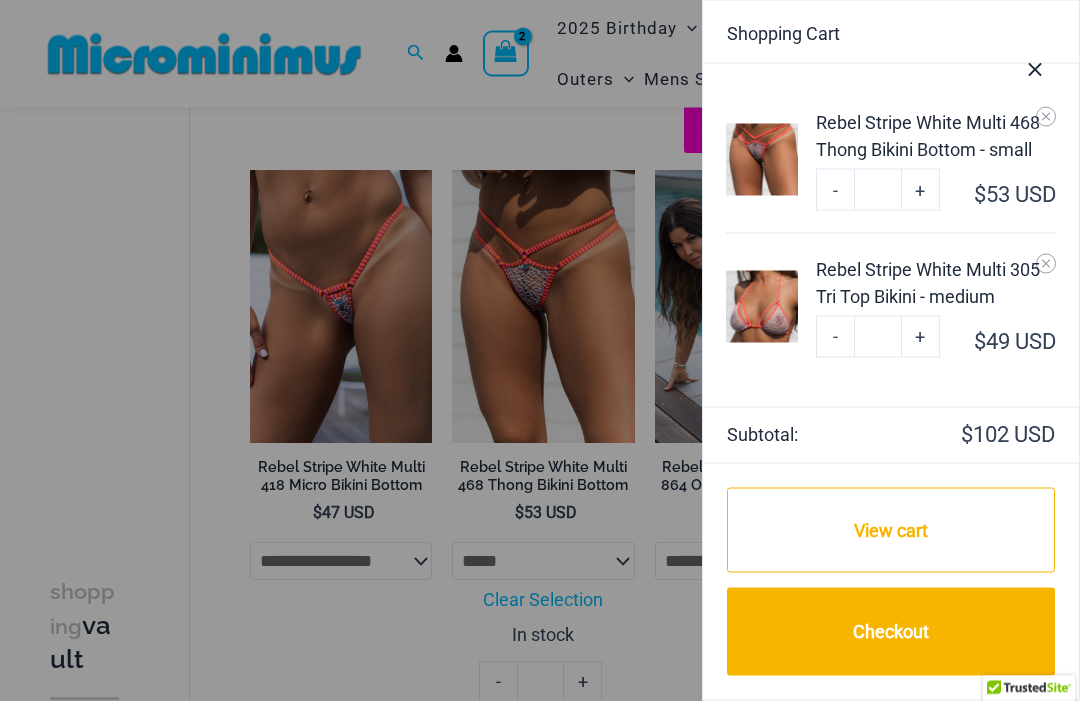 scroll, scrollTop: 4240, scrollLeft: 0, axis: vertical 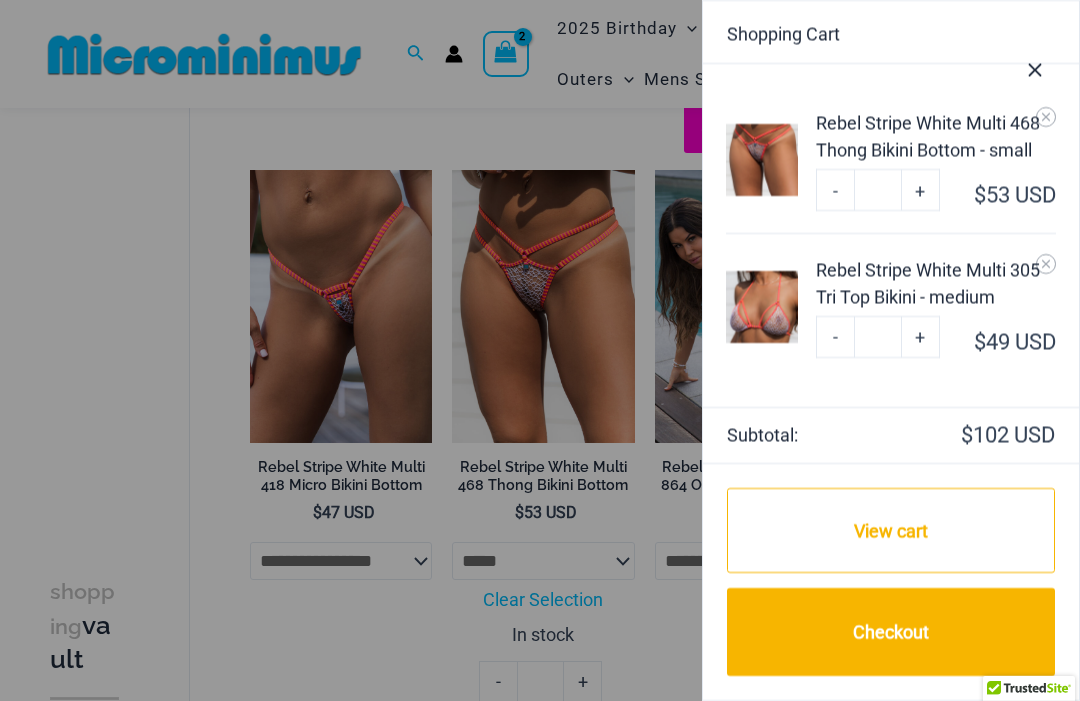 click 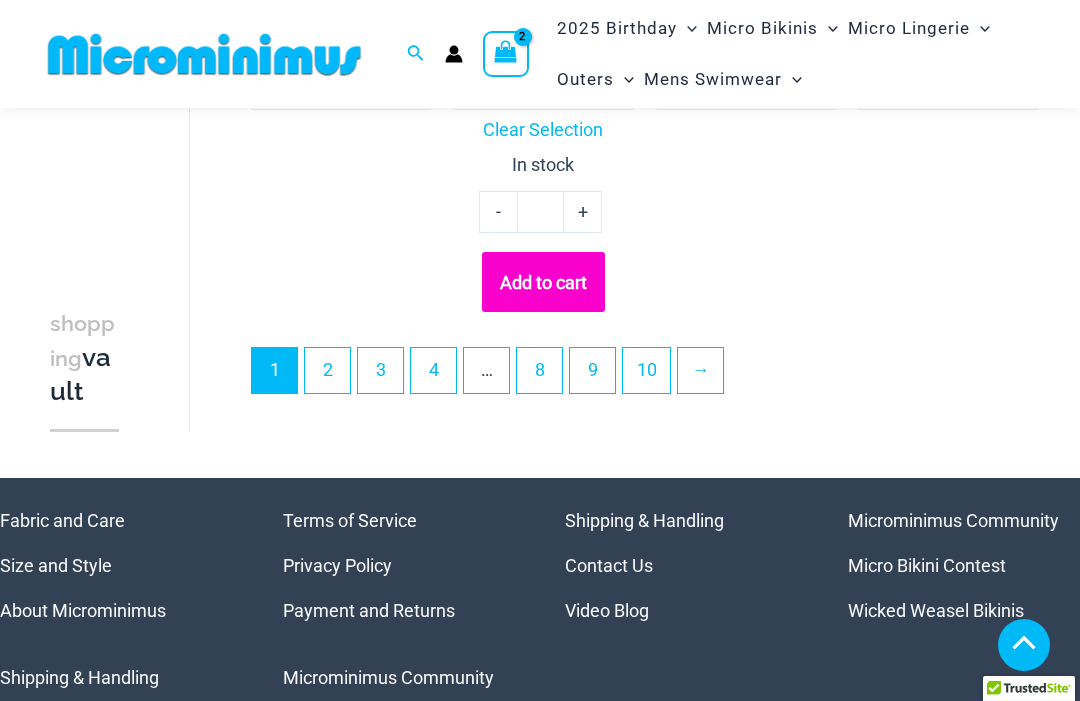 scroll, scrollTop: 4705, scrollLeft: 0, axis: vertical 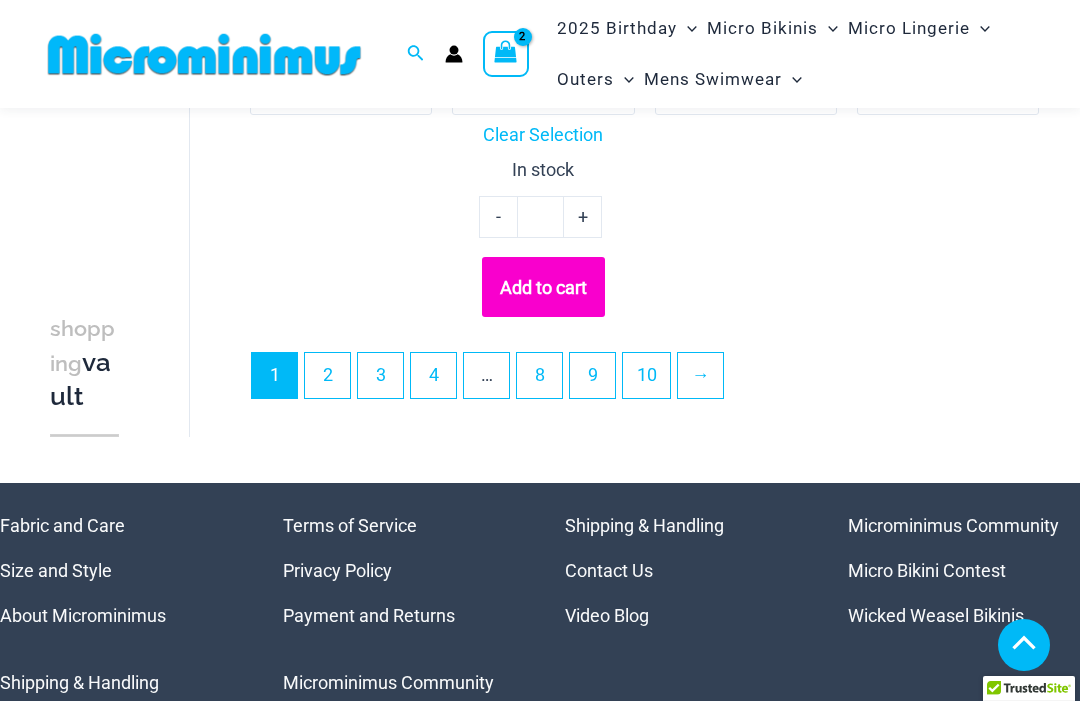 click on "2" at bounding box center (327, 375) 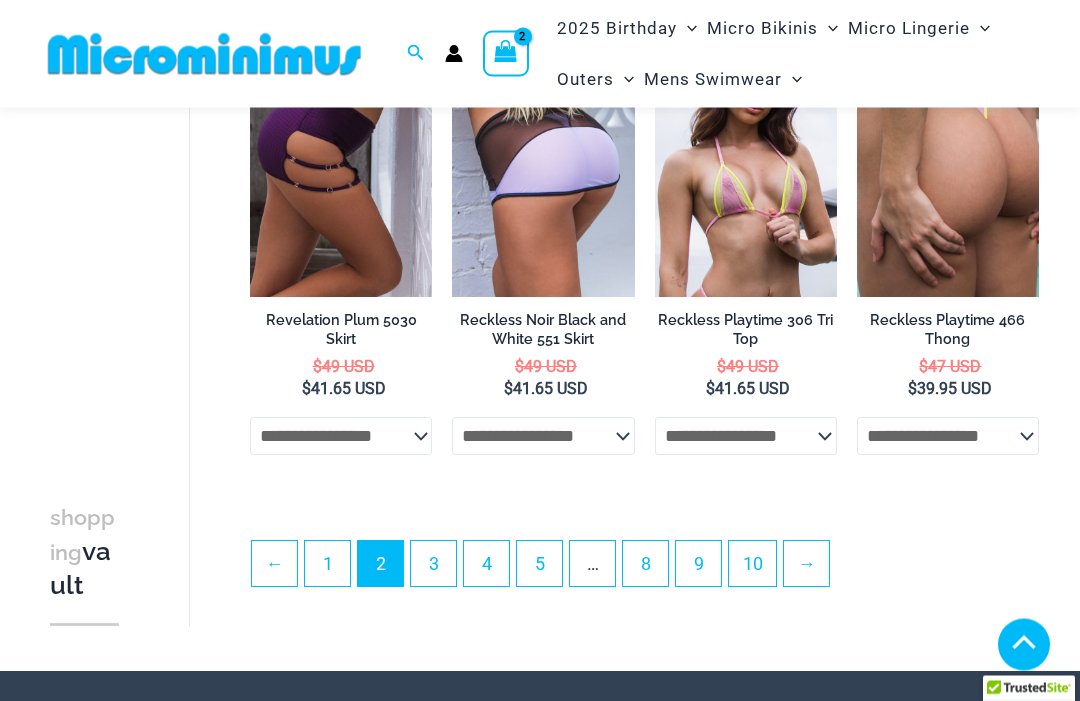 scroll, scrollTop: 3790, scrollLeft: 0, axis: vertical 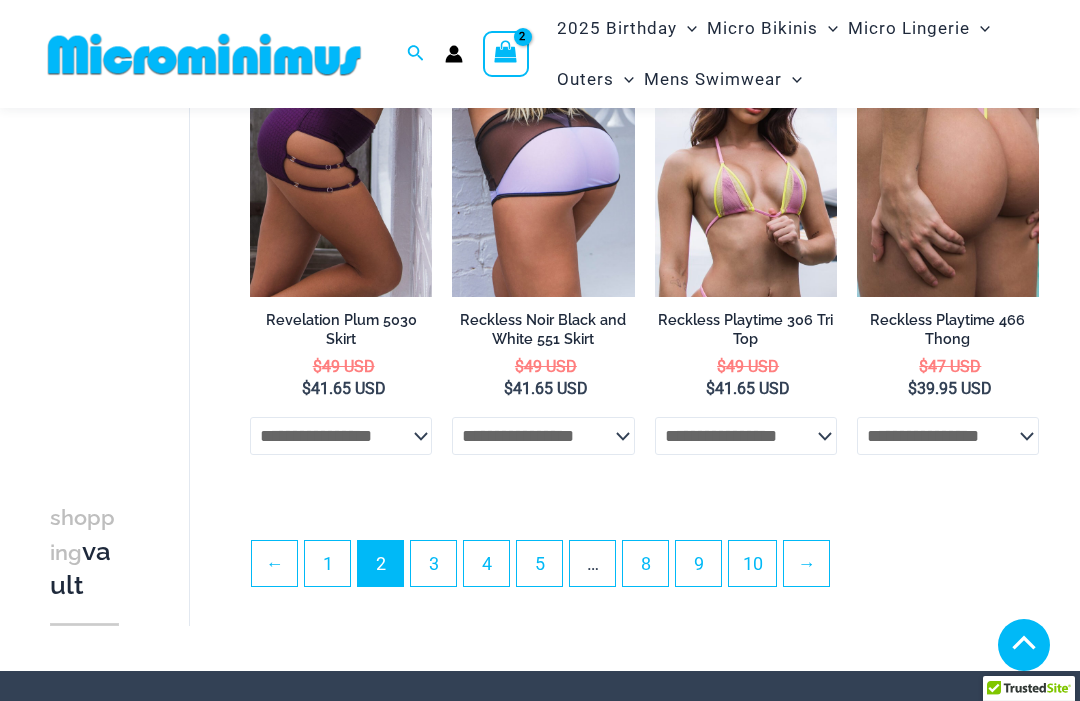 click on "3" at bounding box center [433, 563] 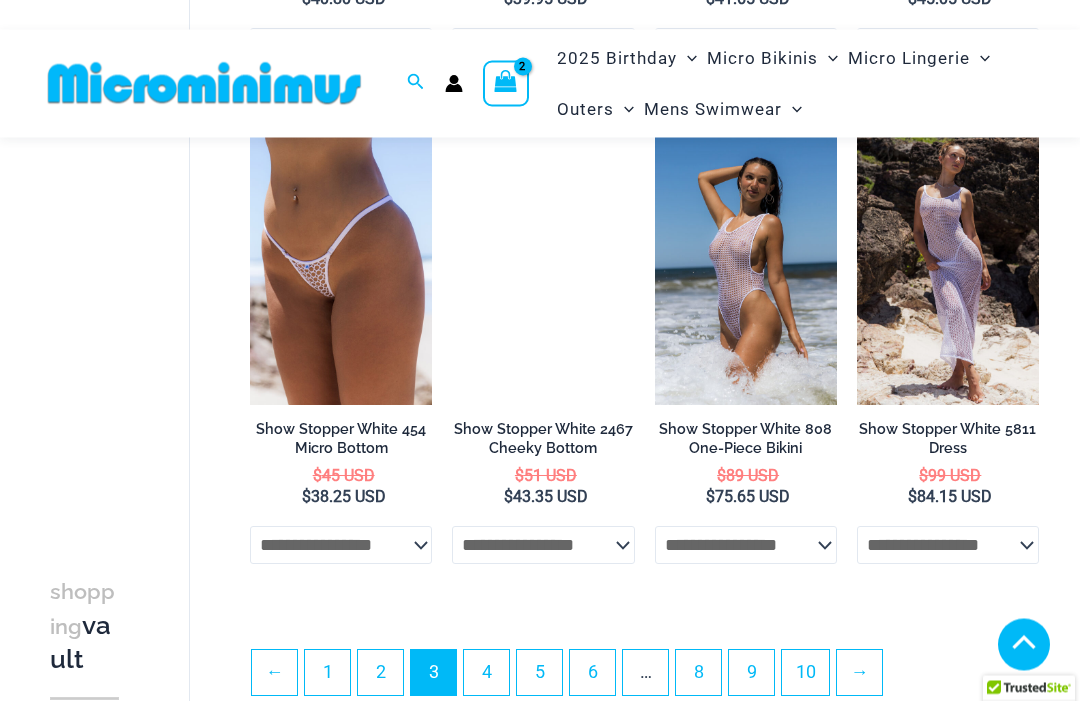 scroll, scrollTop: 3625, scrollLeft: 0, axis: vertical 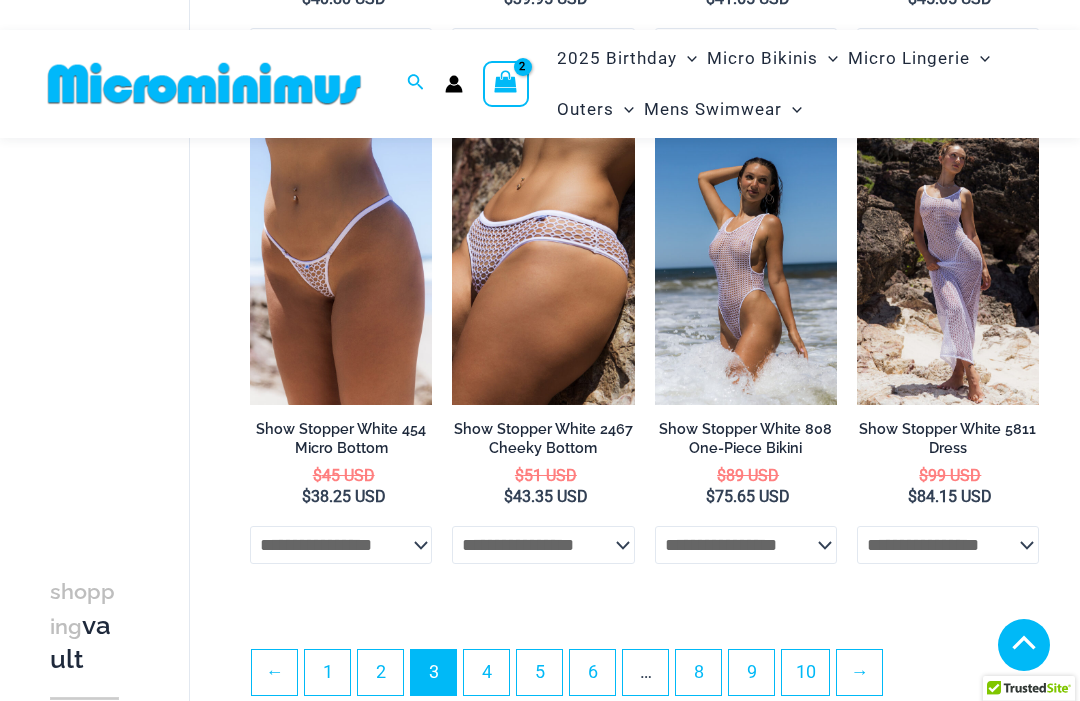 click on "4" at bounding box center (486, 672) 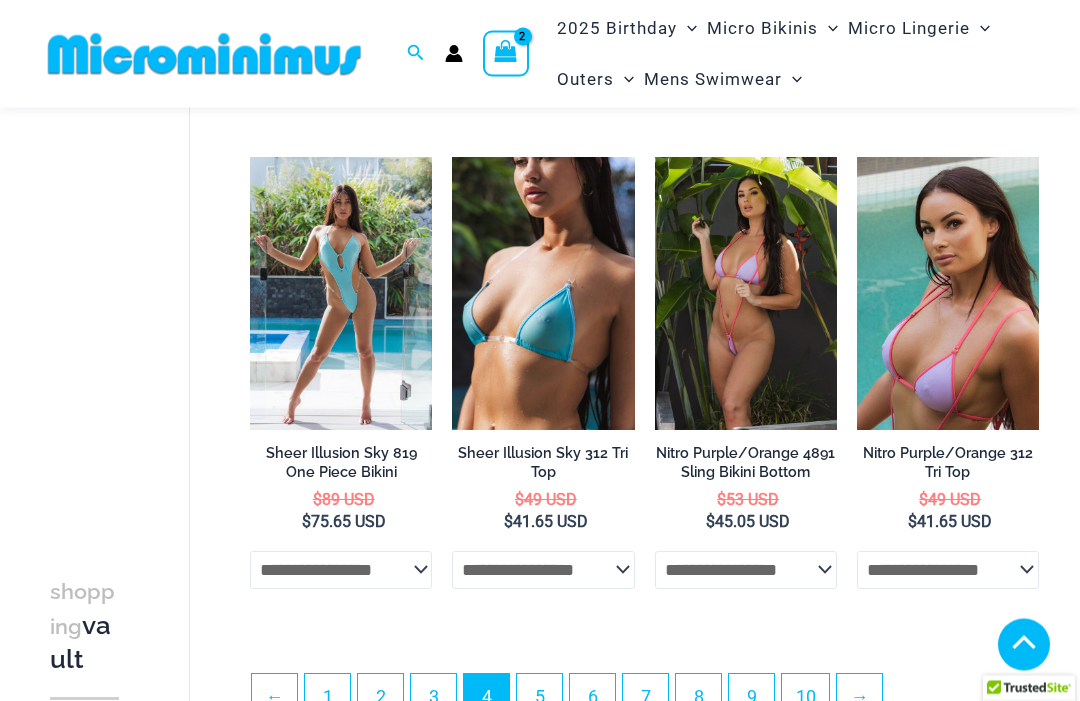 scroll, scrollTop: 3639, scrollLeft: 0, axis: vertical 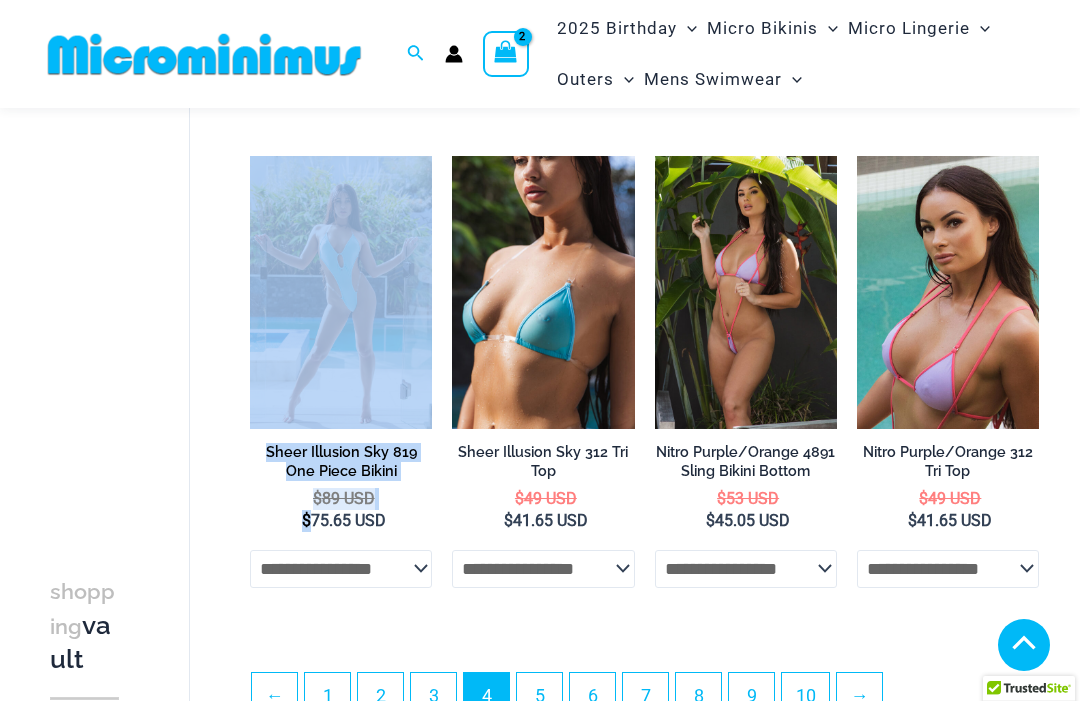 click on "5" at bounding box center (539, 695) 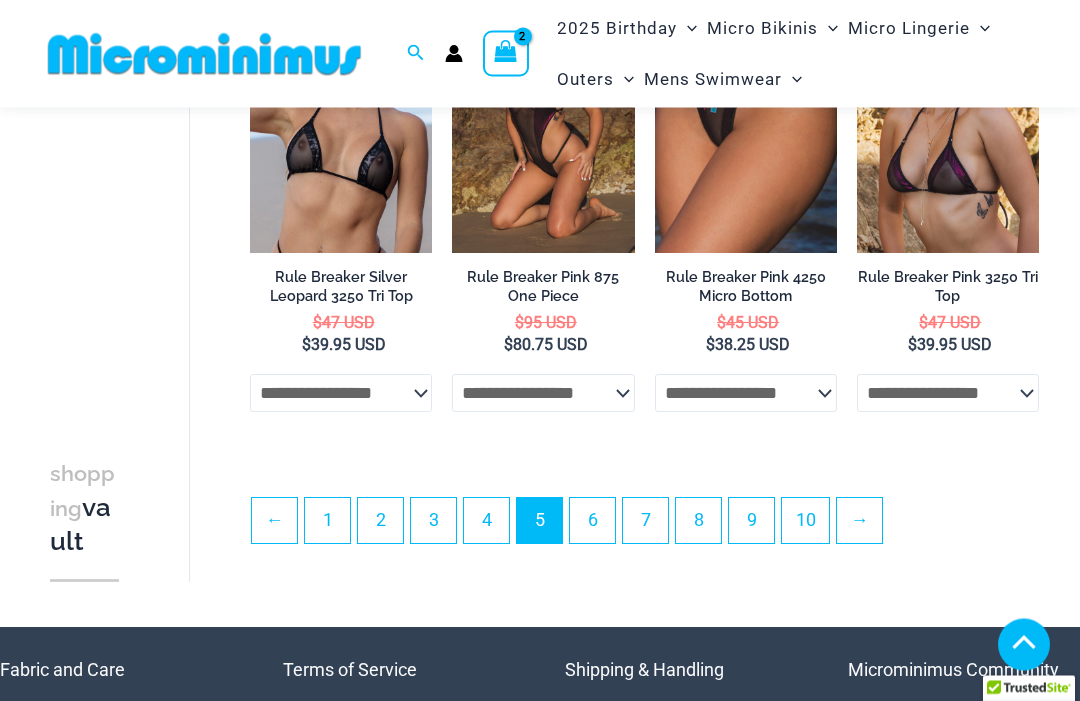 scroll, scrollTop: 3815, scrollLeft: 0, axis: vertical 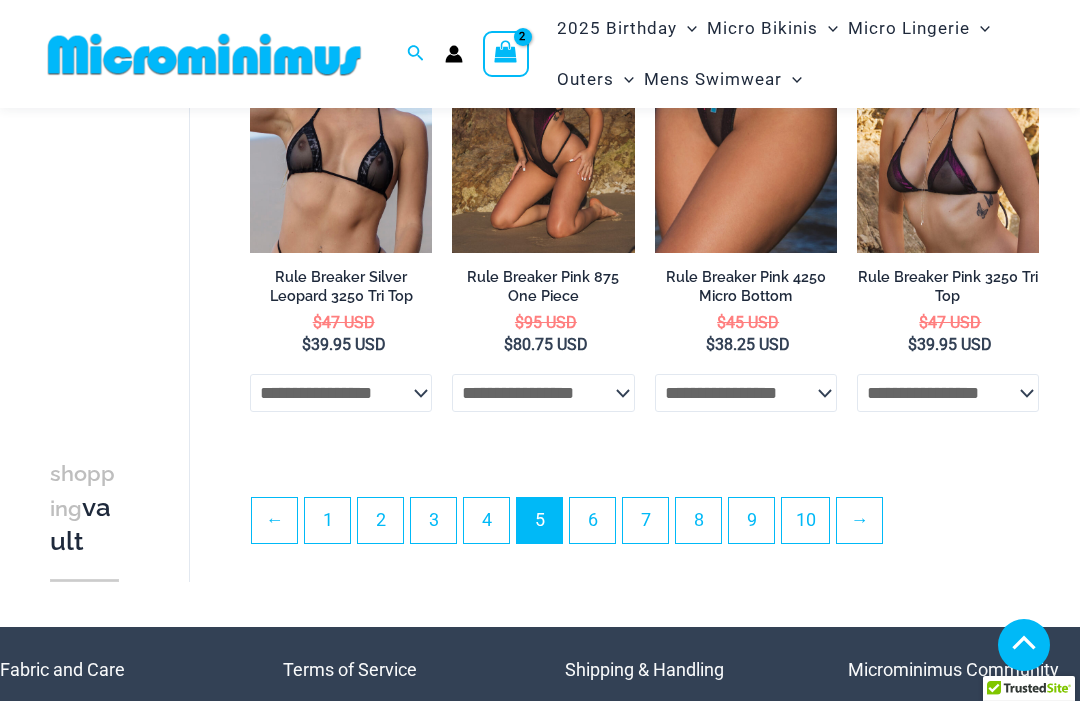 click on "6" at bounding box center (592, 520) 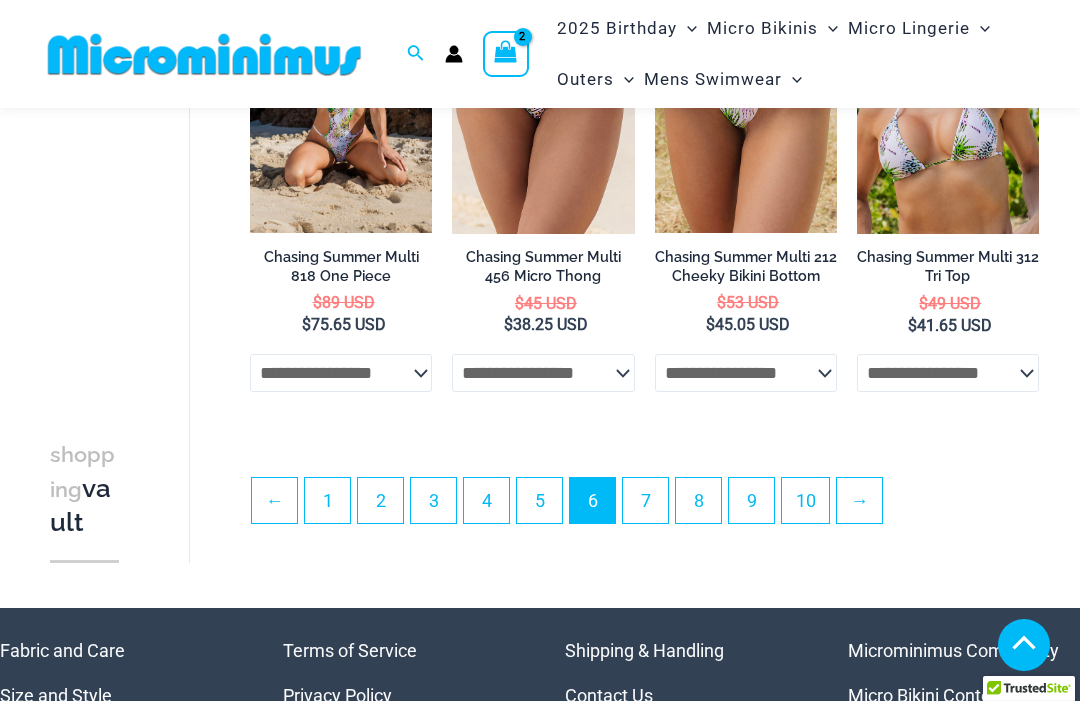 scroll, scrollTop: 3839, scrollLeft: 0, axis: vertical 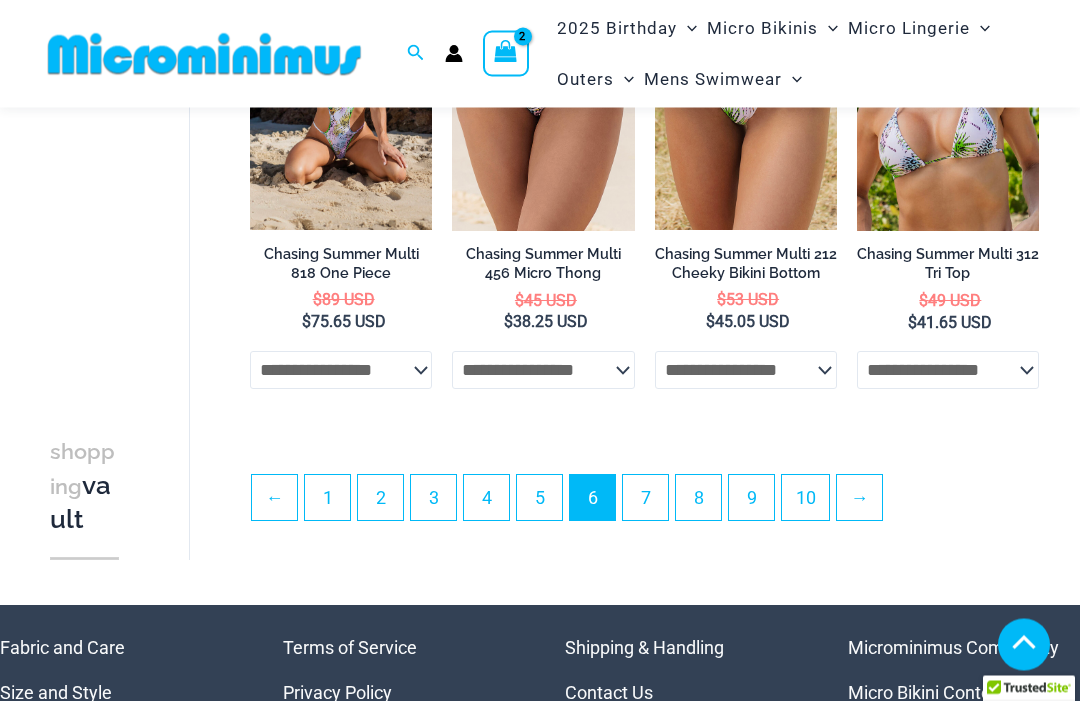 click on "7" at bounding box center [645, 498] 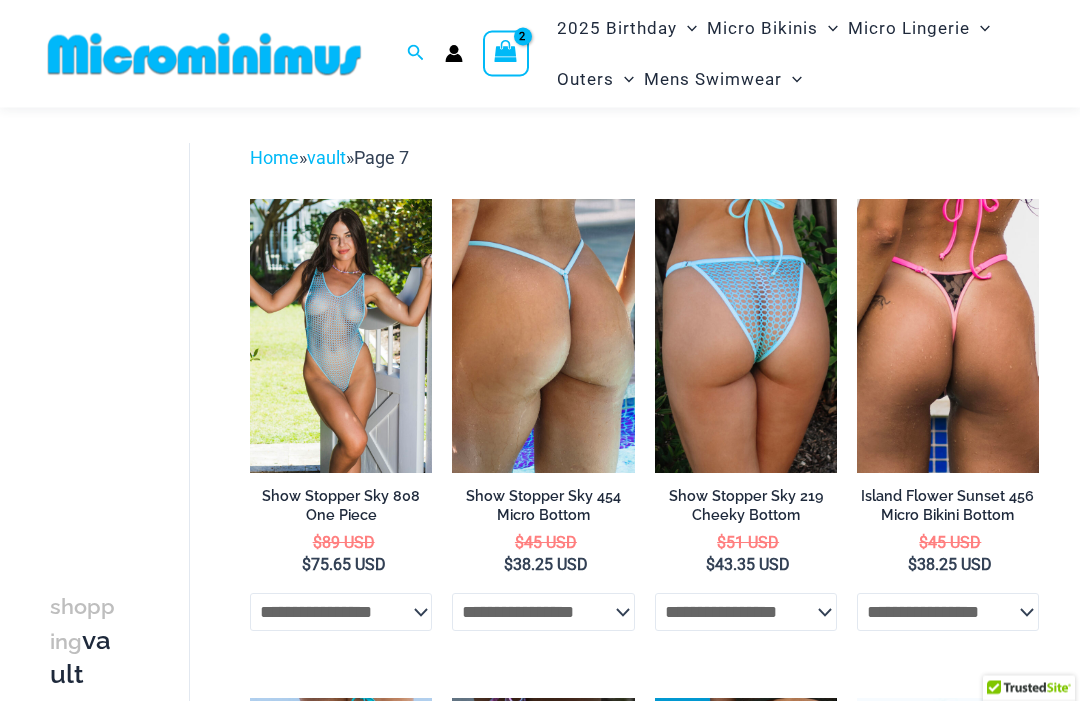 scroll, scrollTop: 67, scrollLeft: 0, axis: vertical 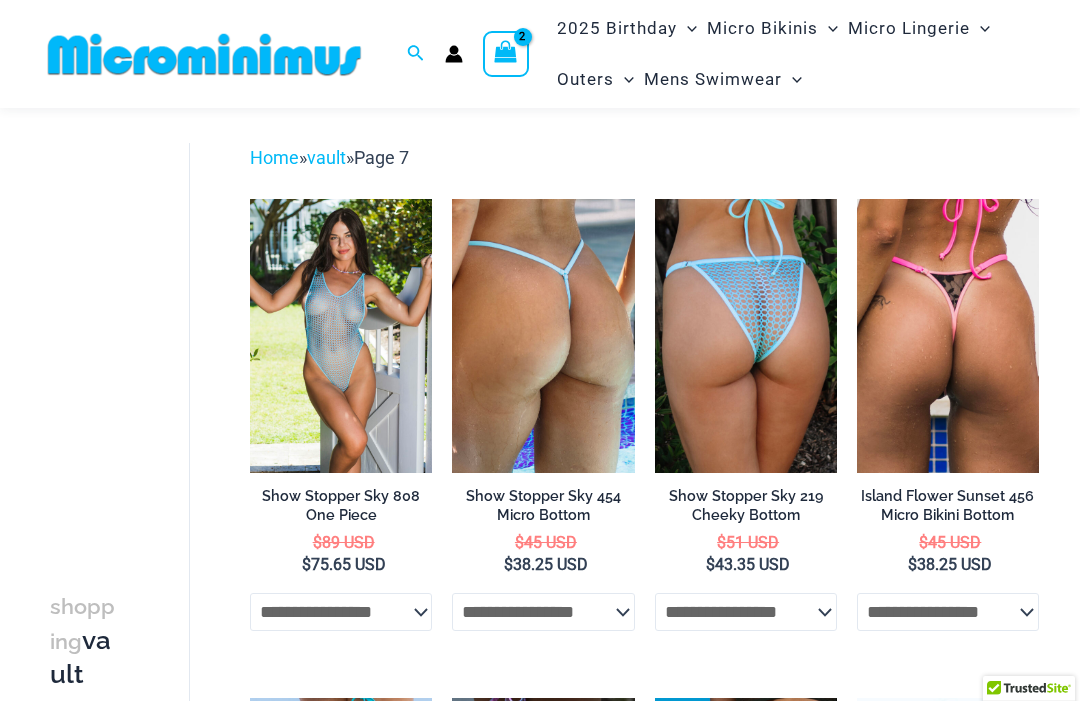 click at bounding box center [452, 199] 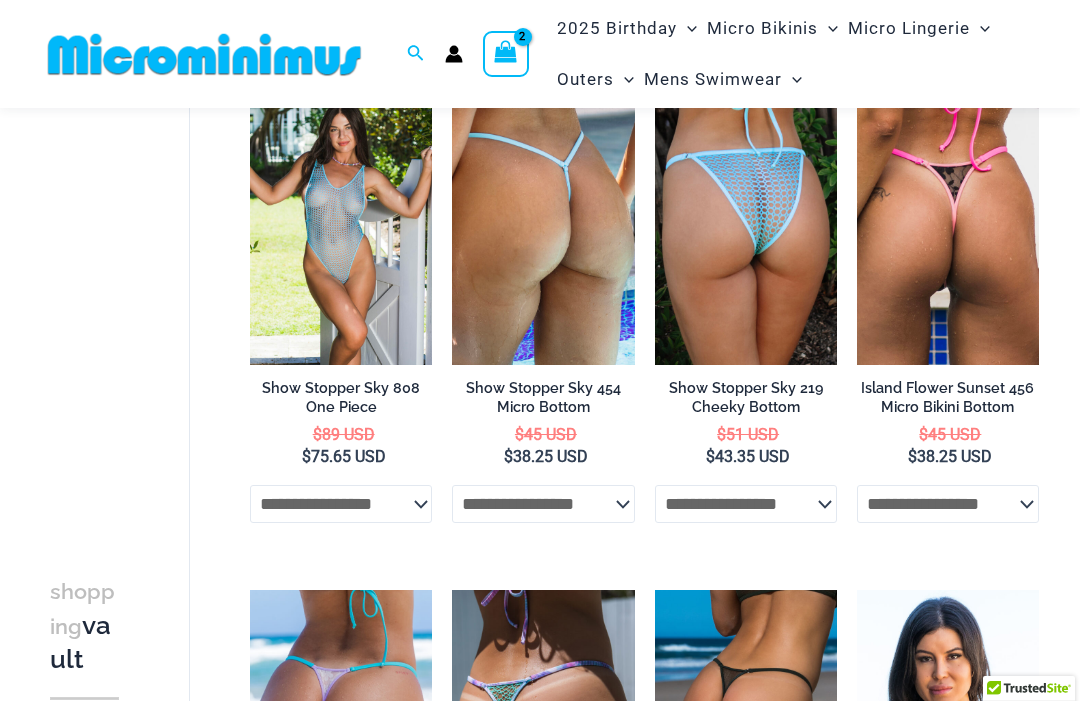 click at bounding box center [655, 91] 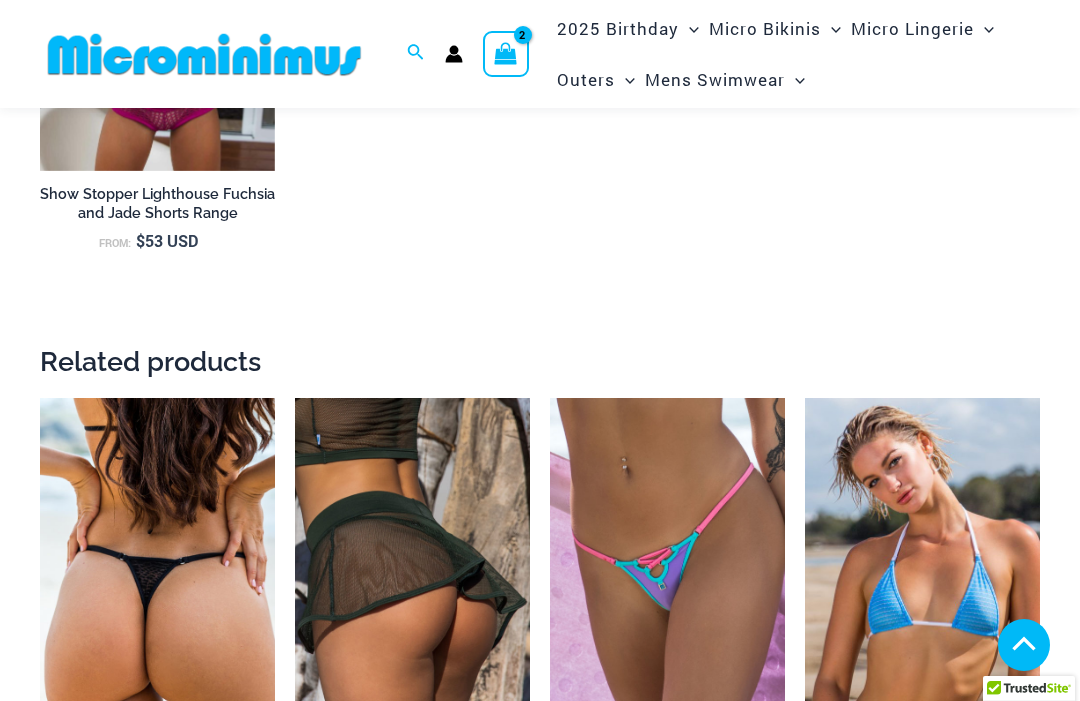 scroll, scrollTop: 3871, scrollLeft: 0, axis: vertical 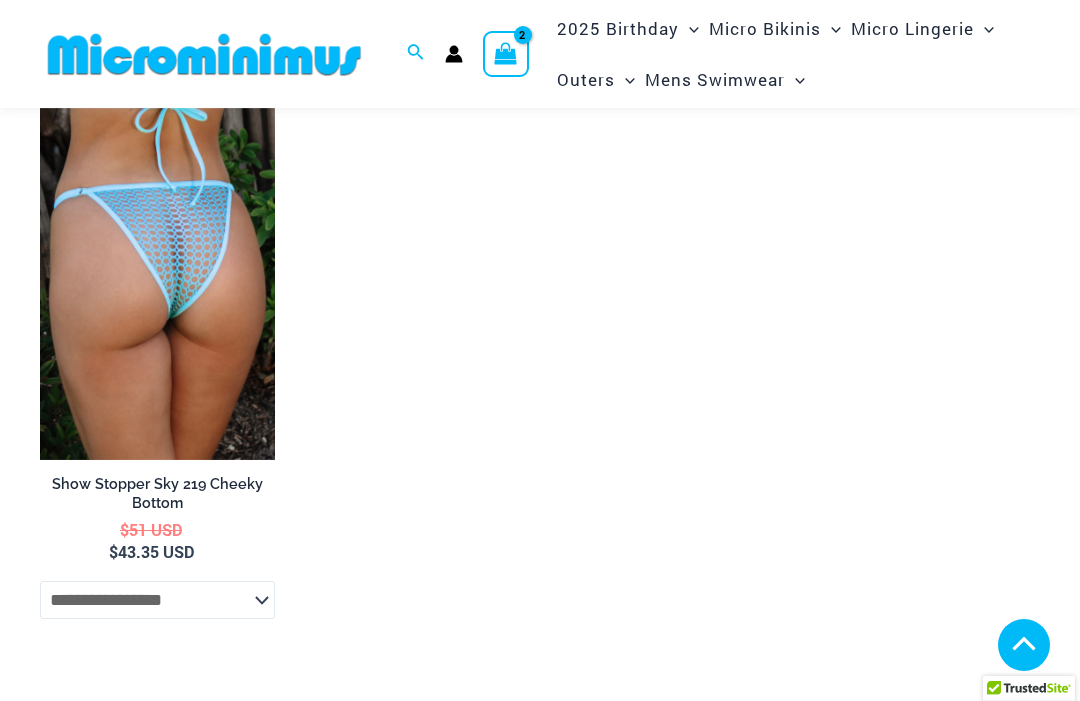 click on "**********" 